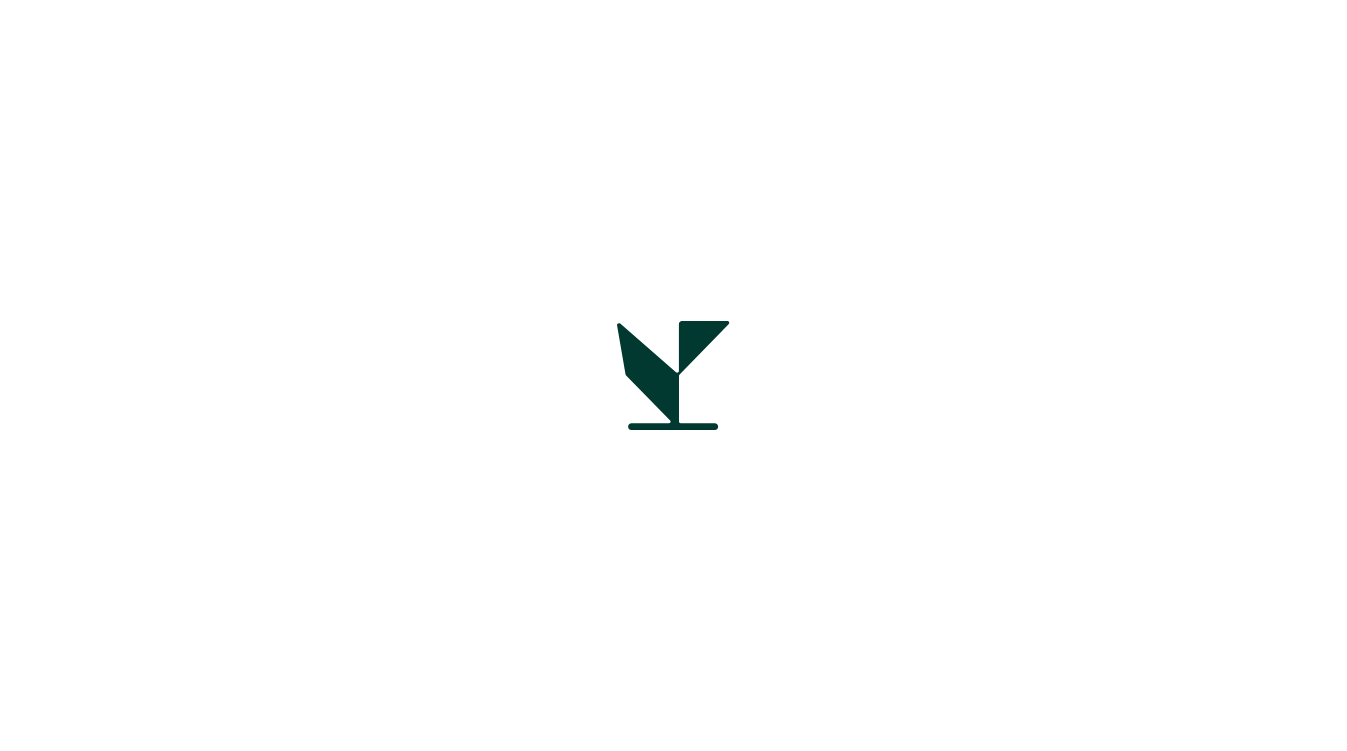 scroll, scrollTop: 0, scrollLeft: 0, axis: both 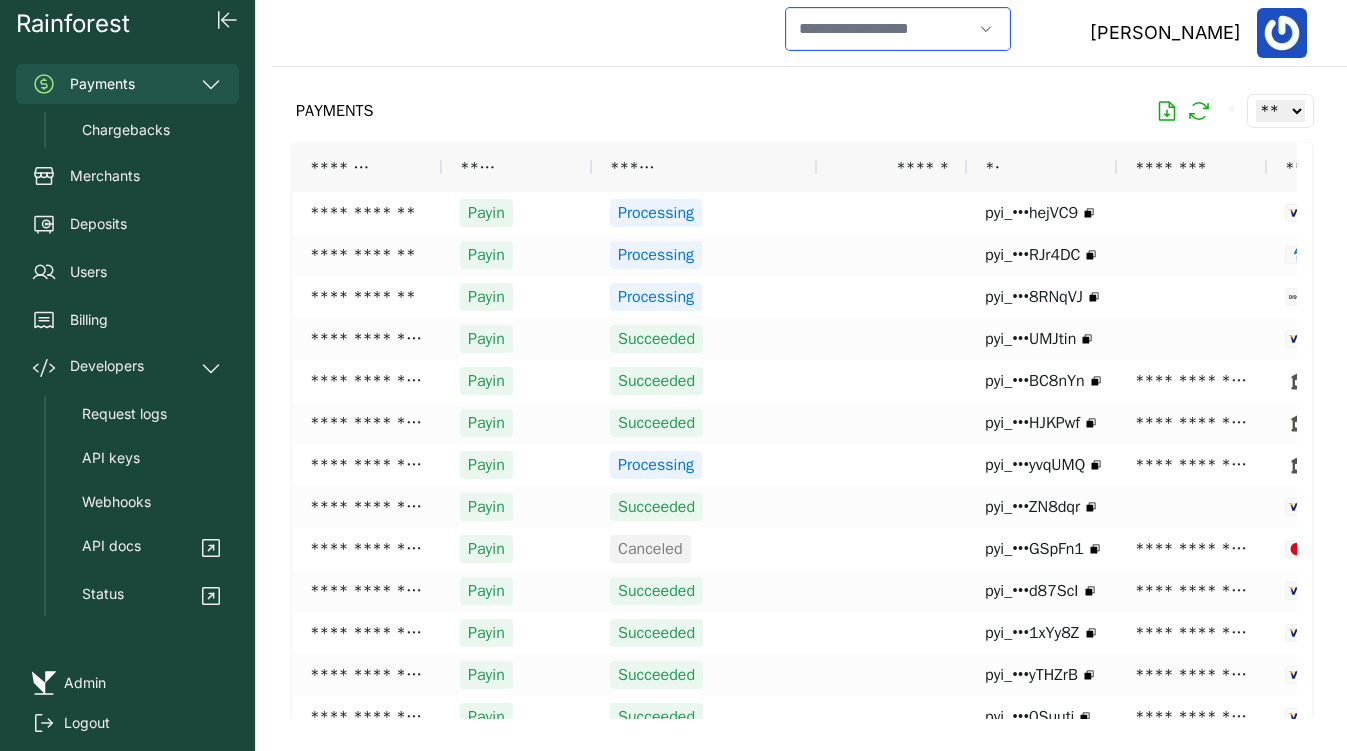 click at bounding box center [879, 29] 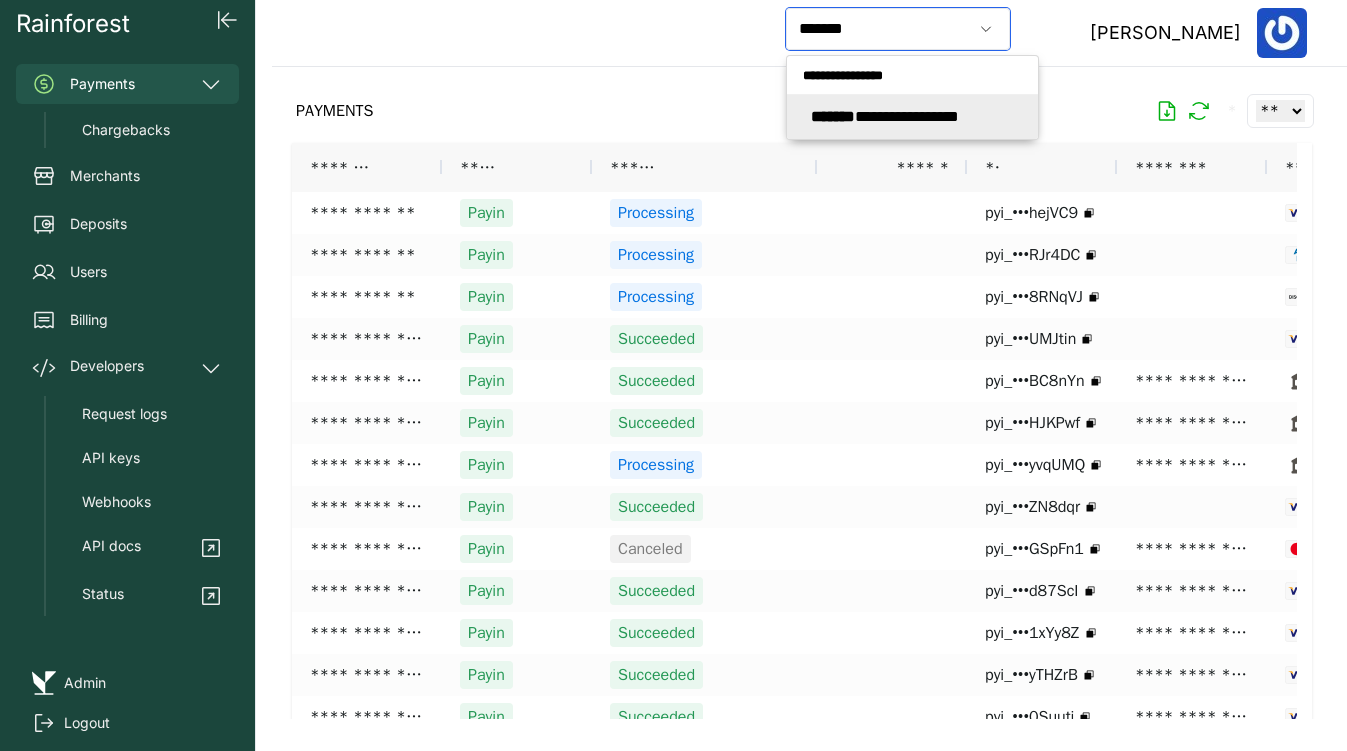 click on "**********" at bounding box center (885, 116) 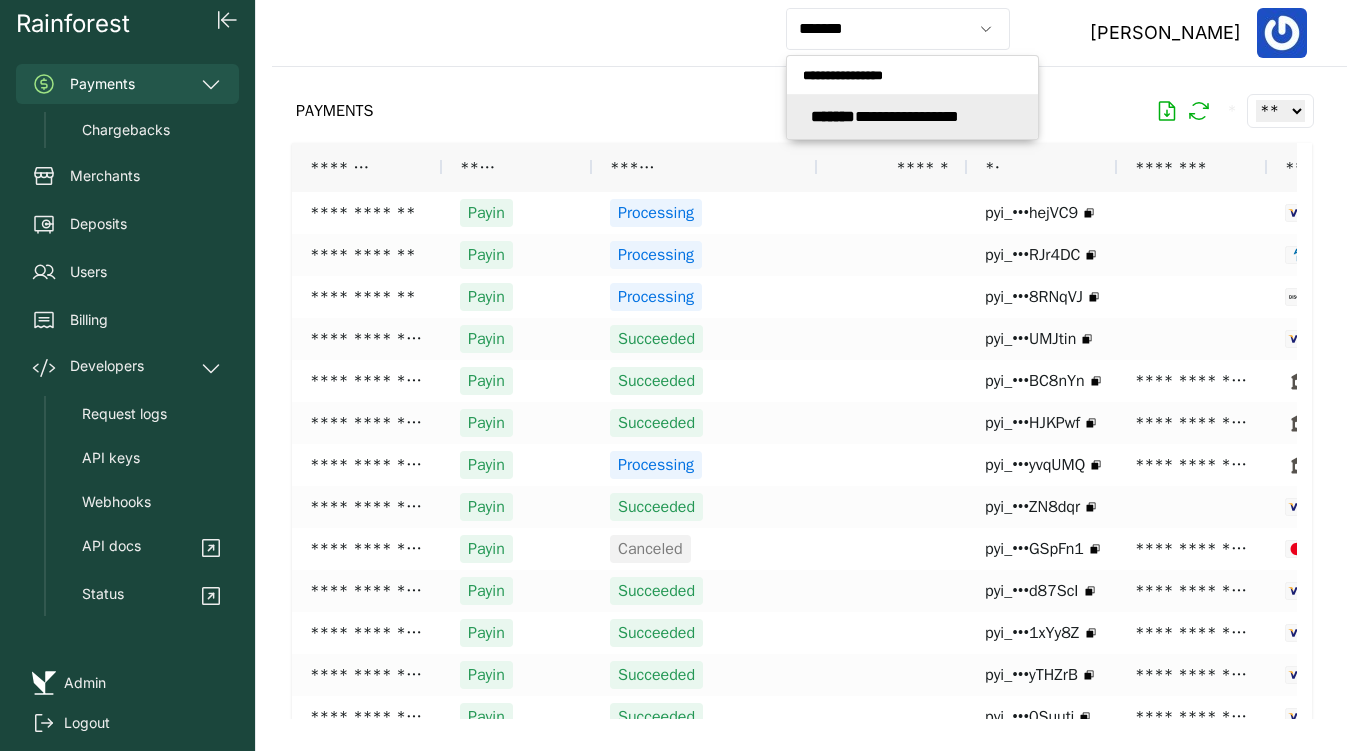 type on "**********" 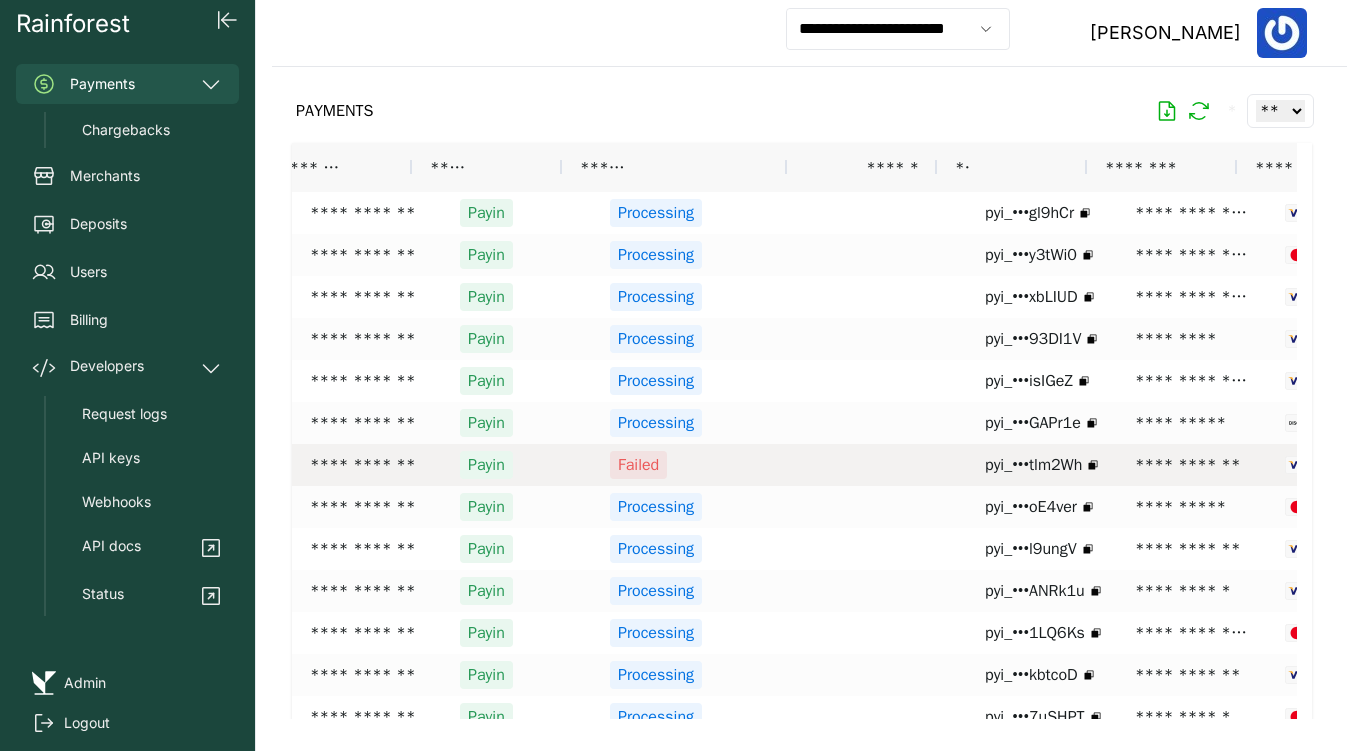 scroll, scrollTop: 0, scrollLeft: 61, axis: horizontal 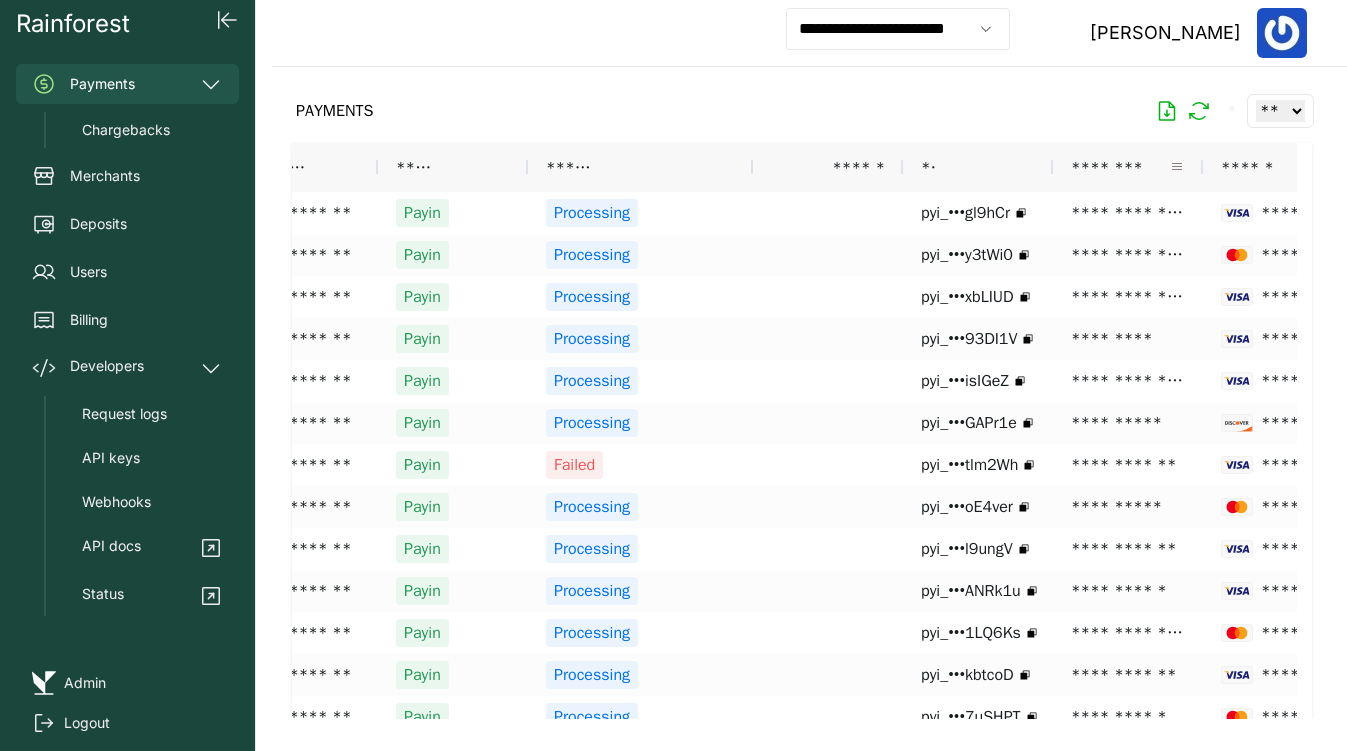 click at bounding box center (1177, 167) 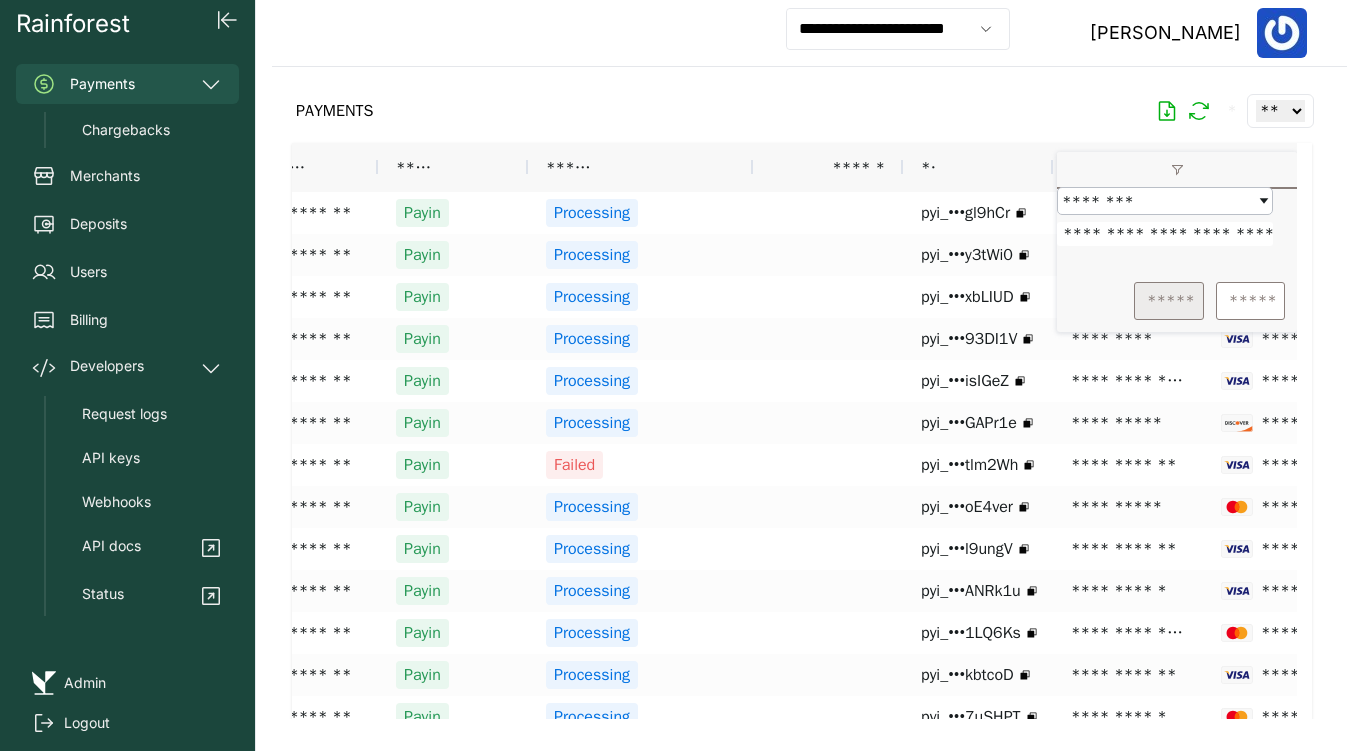 type on "**********" 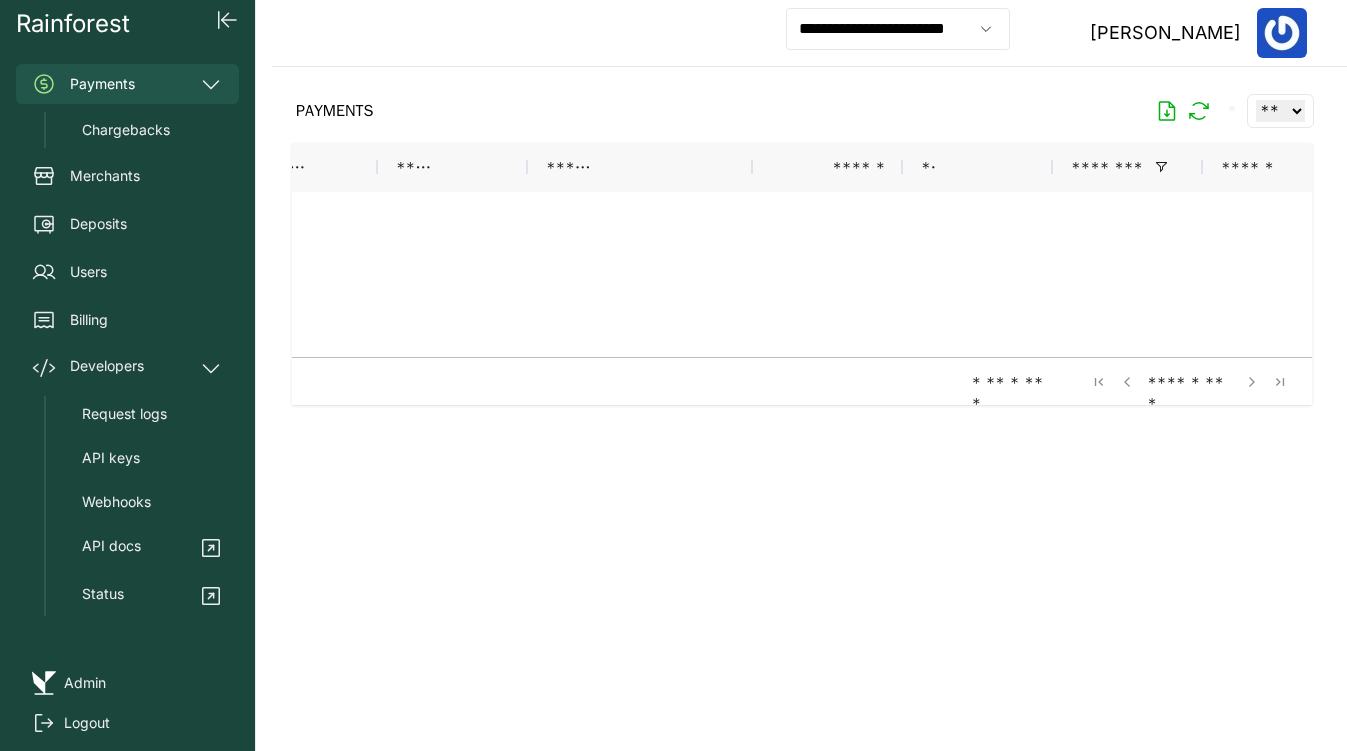 click at bounding box center [802, 393] 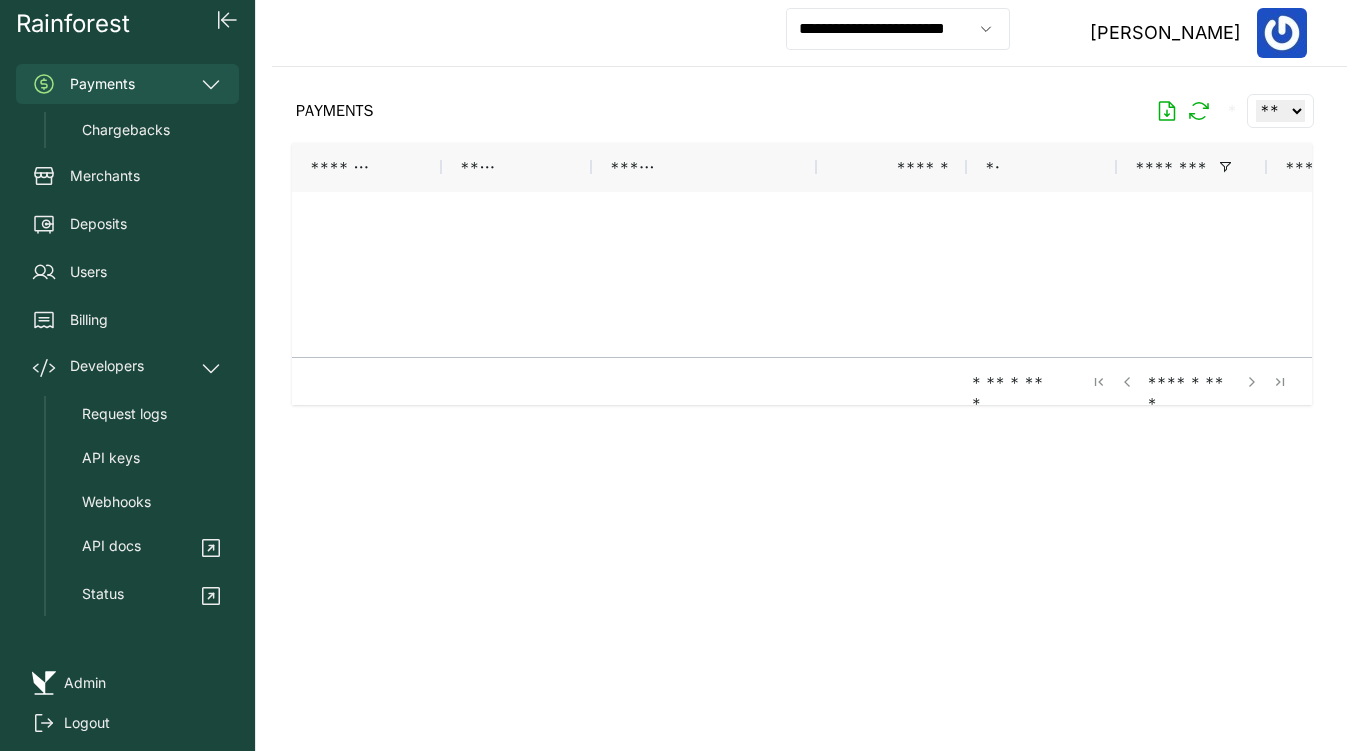 scroll, scrollTop: 0, scrollLeft: 0, axis: both 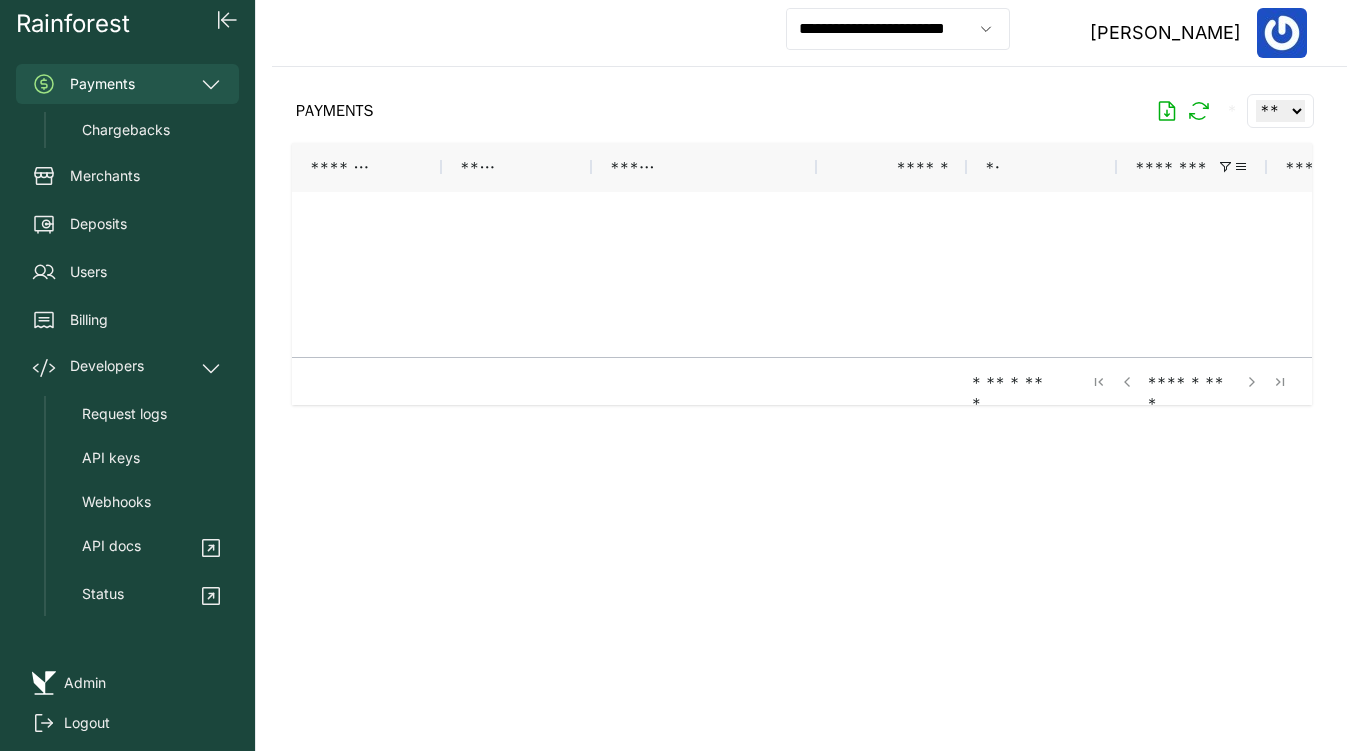 click at bounding box center [1225, 167] 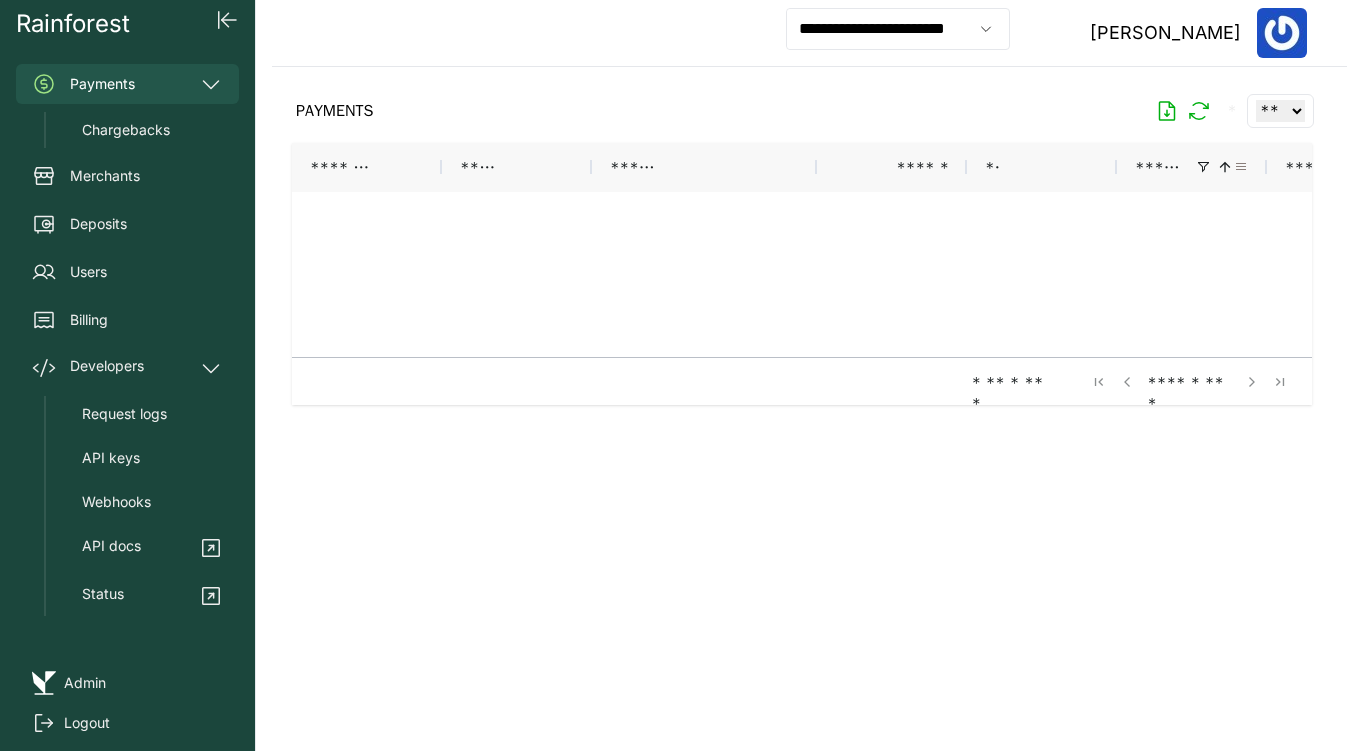click at bounding box center [1241, 167] 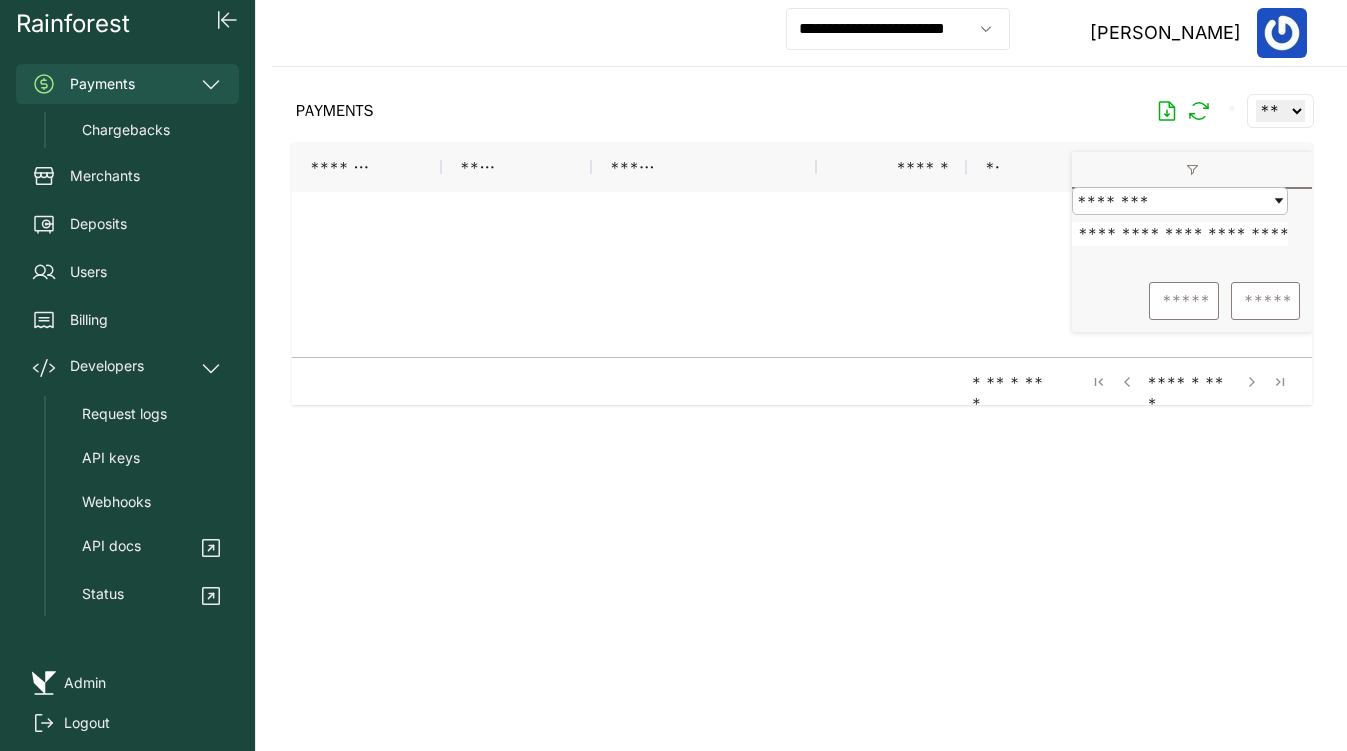 click on "**********" at bounding box center [1180, 234] 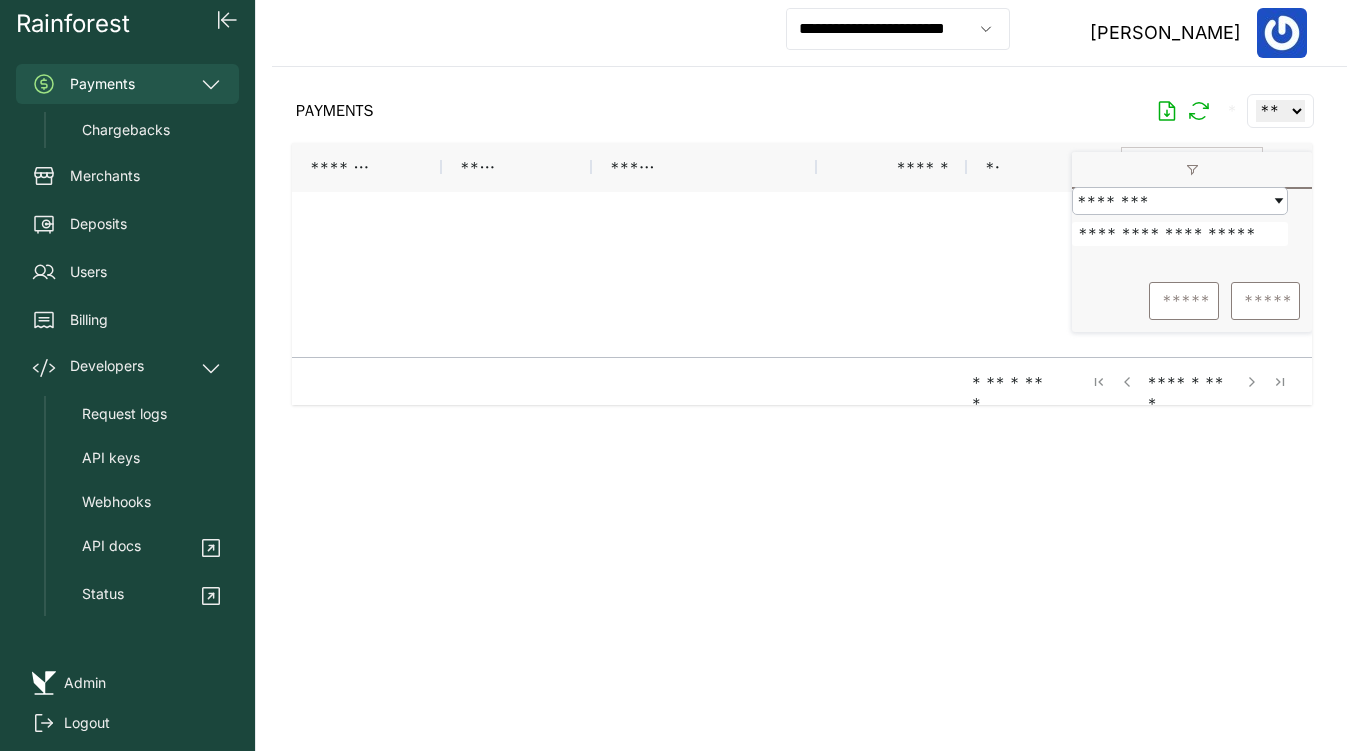 click on "*****" at bounding box center (1184, 301) 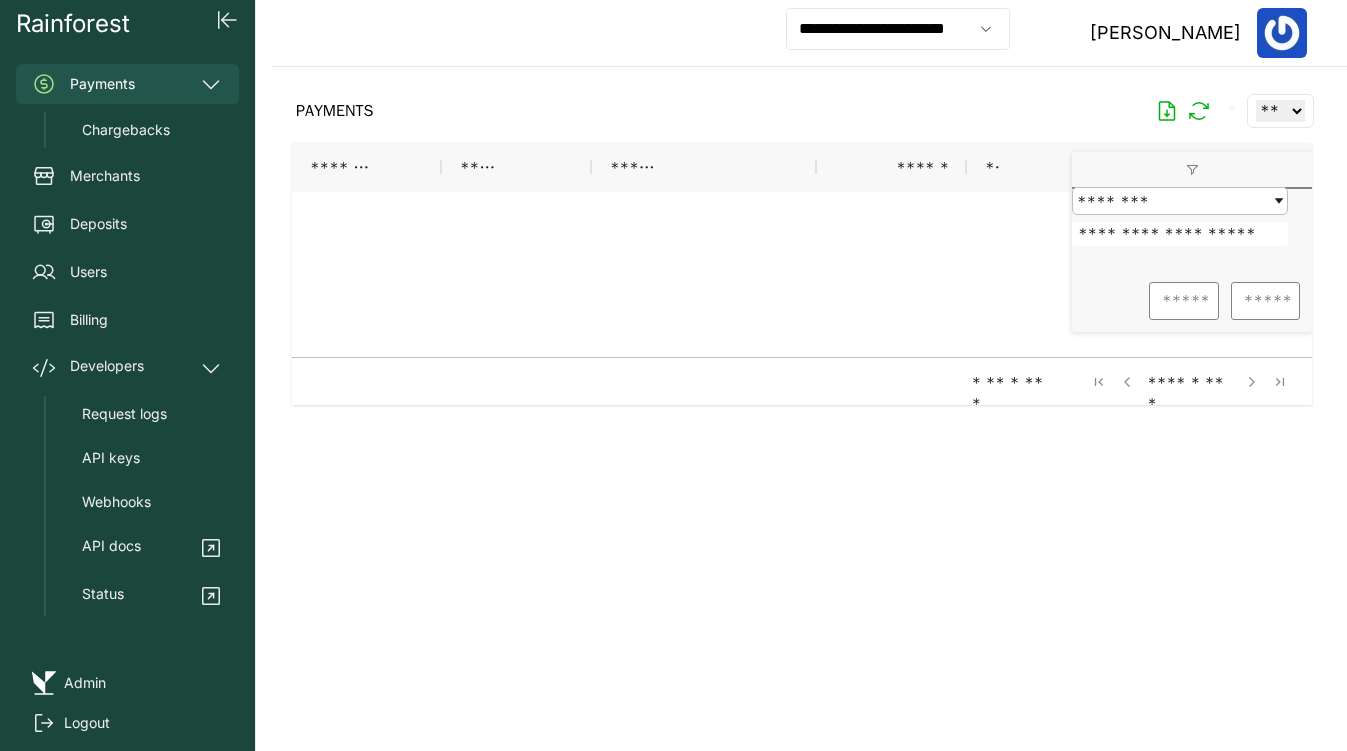 drag, startPoint x: 1145, startPoint y: 242, endPoint x: 1337, endPoint y: 244, distance: 192.01042 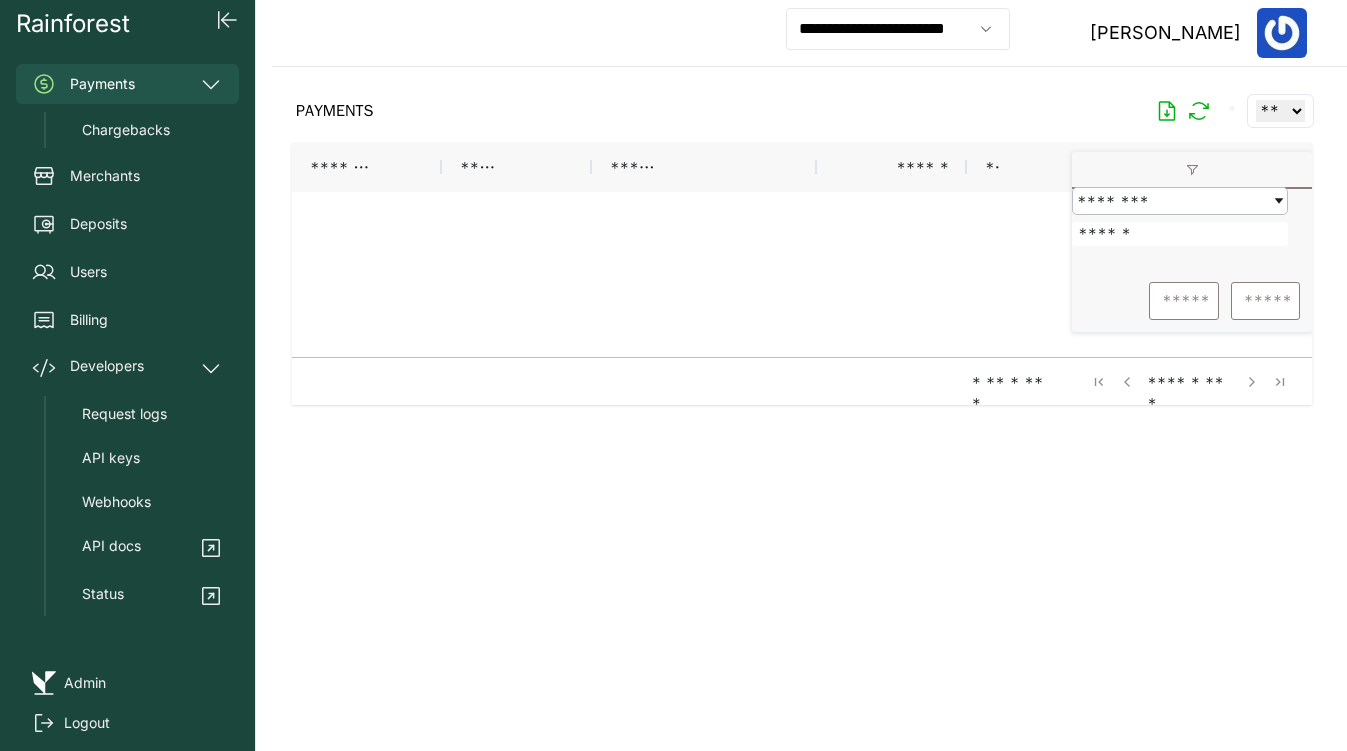 type on "******" 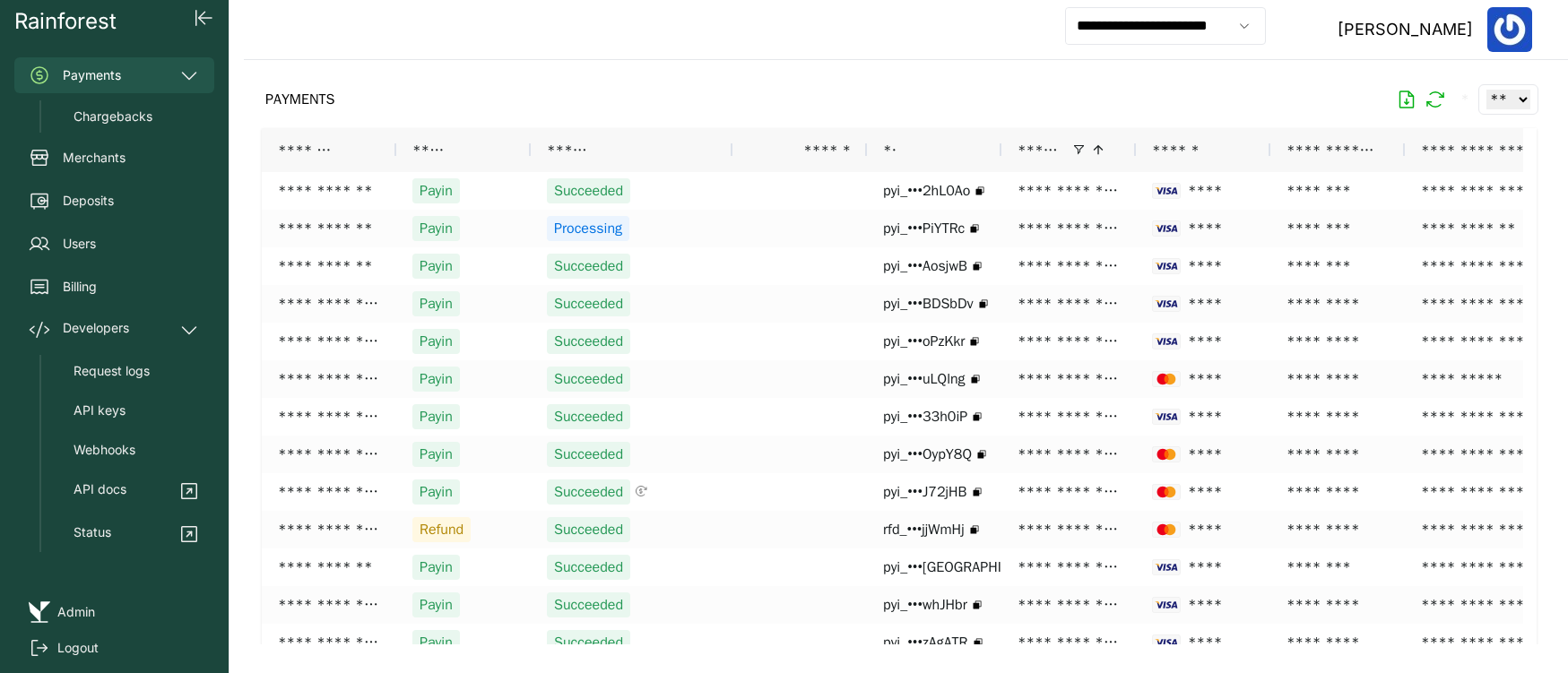 click on "PAYMENTS * ** ** ** ***" at bounding box center (899, 99) 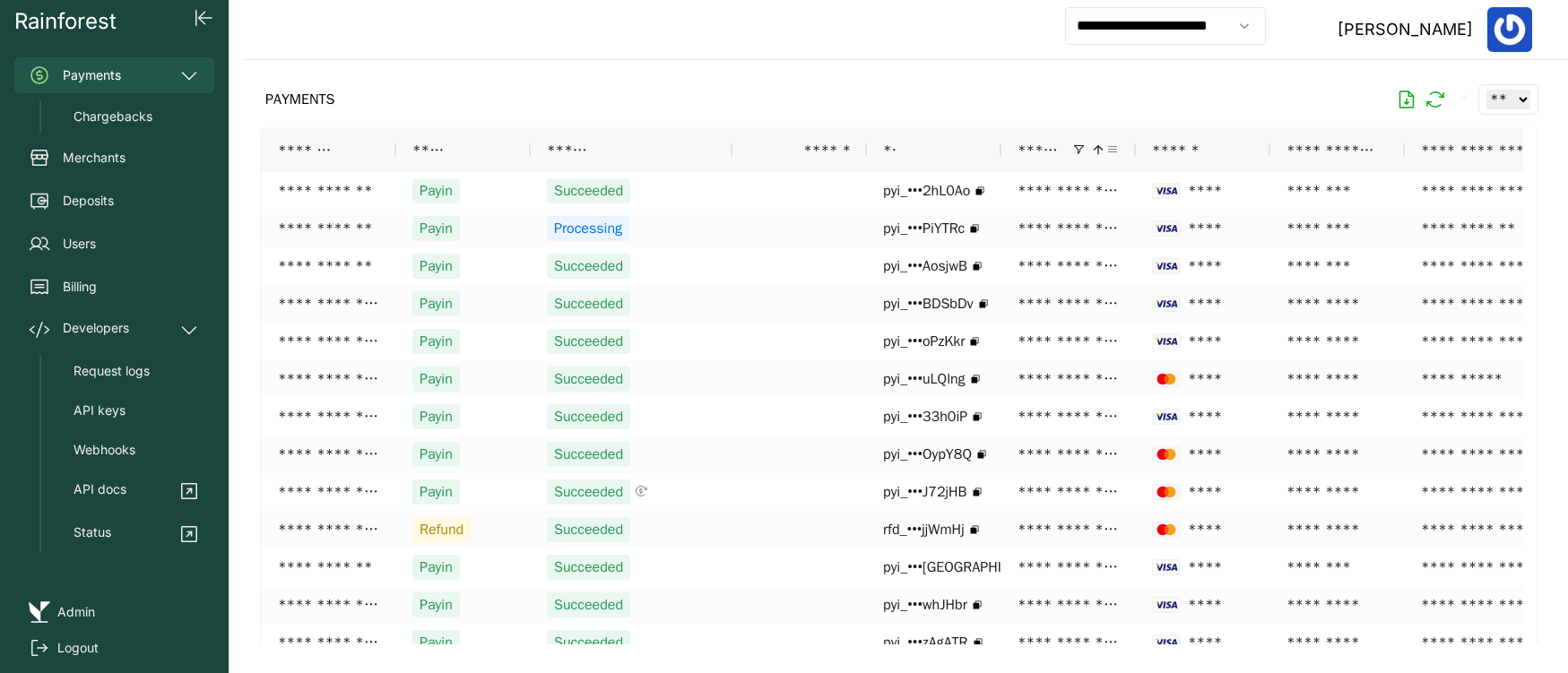 click at bounding box center [1113, 150] 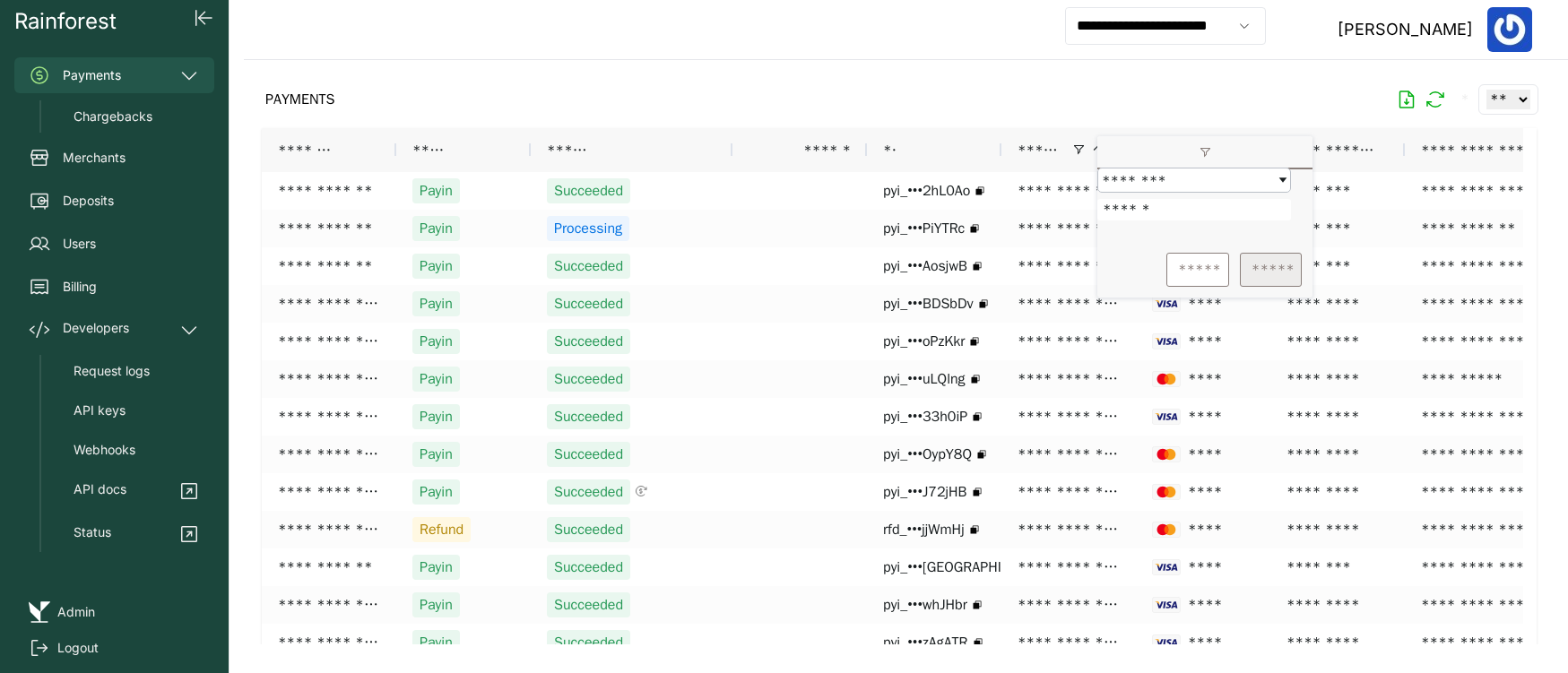 click on "*****" at bounding box center [1270, 270] 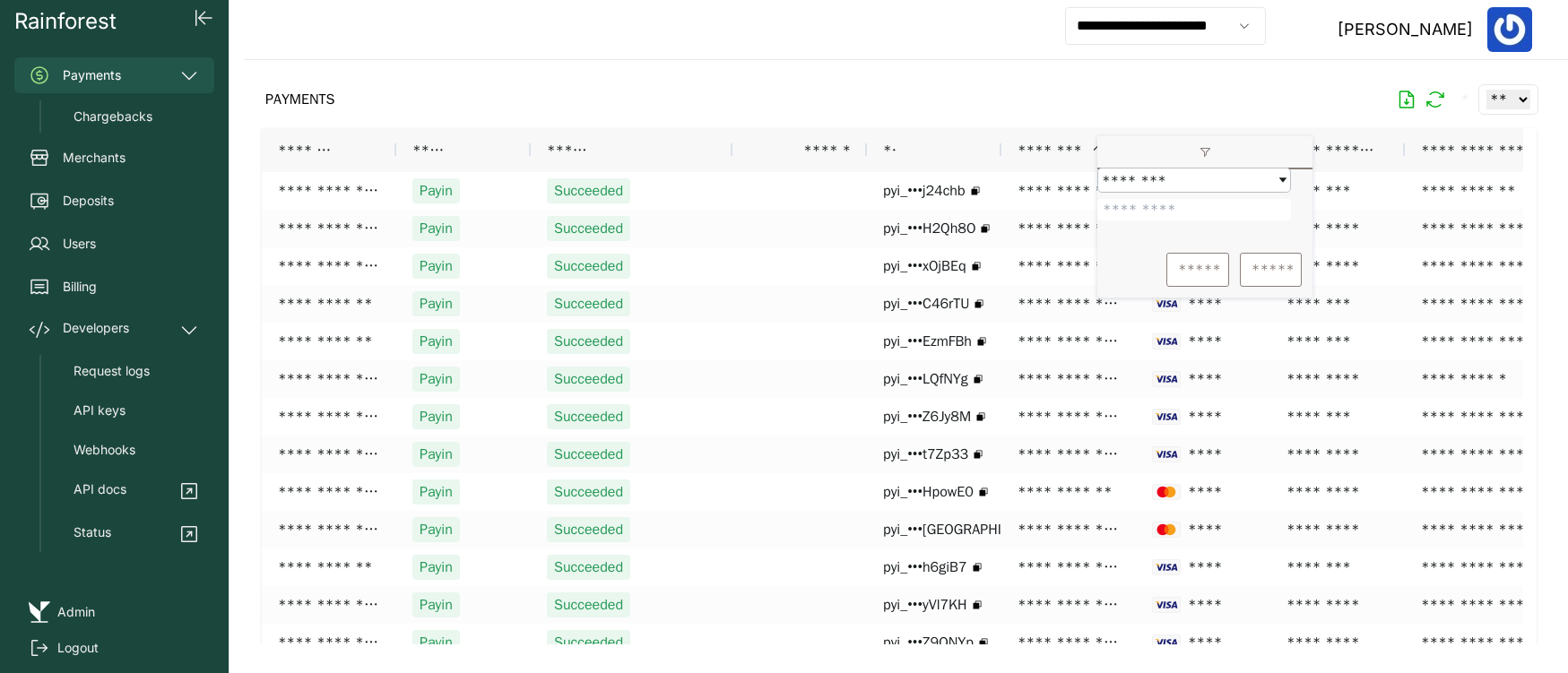 click on "PAYMENTS * ** ** ** ***" at bounding box center [899, 99] 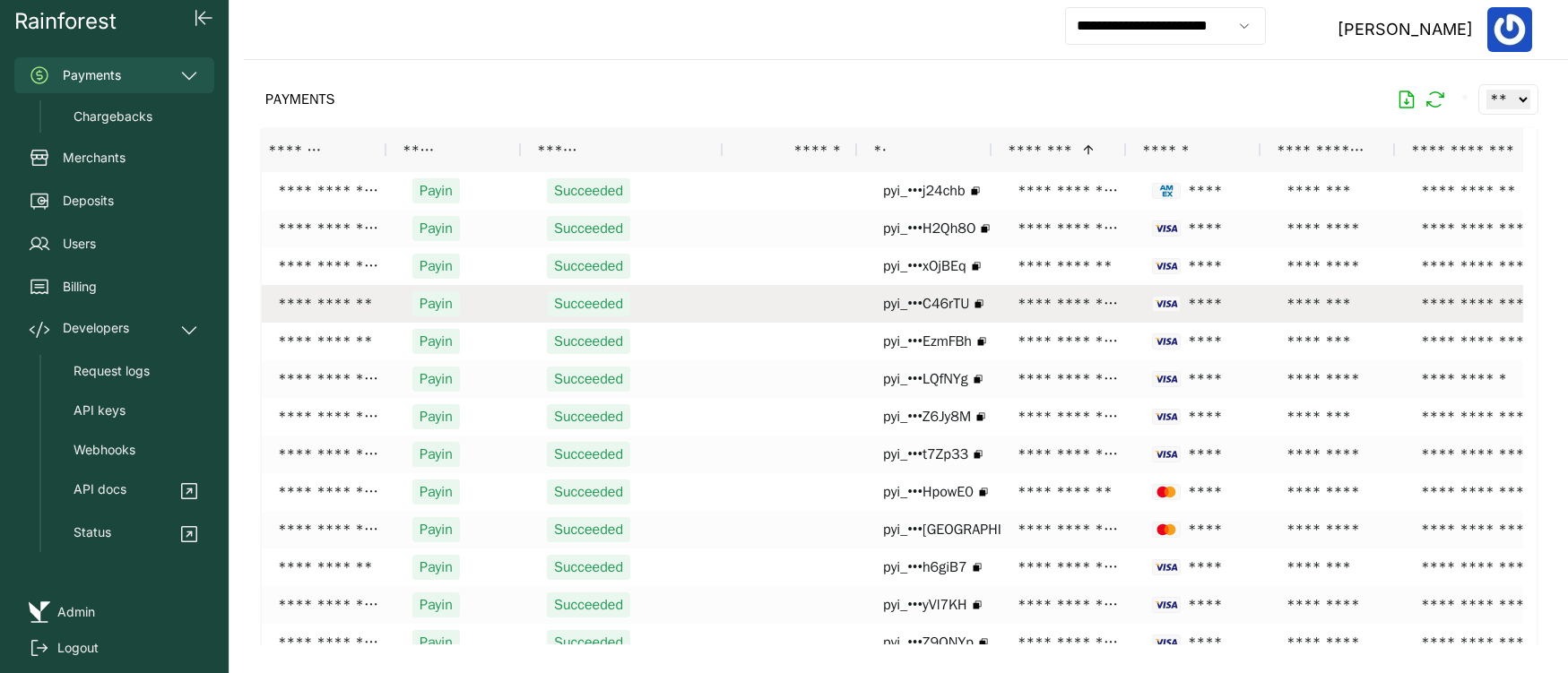 scroll, scrollTop: 0, scrollLeft: 30, axis: horizontal 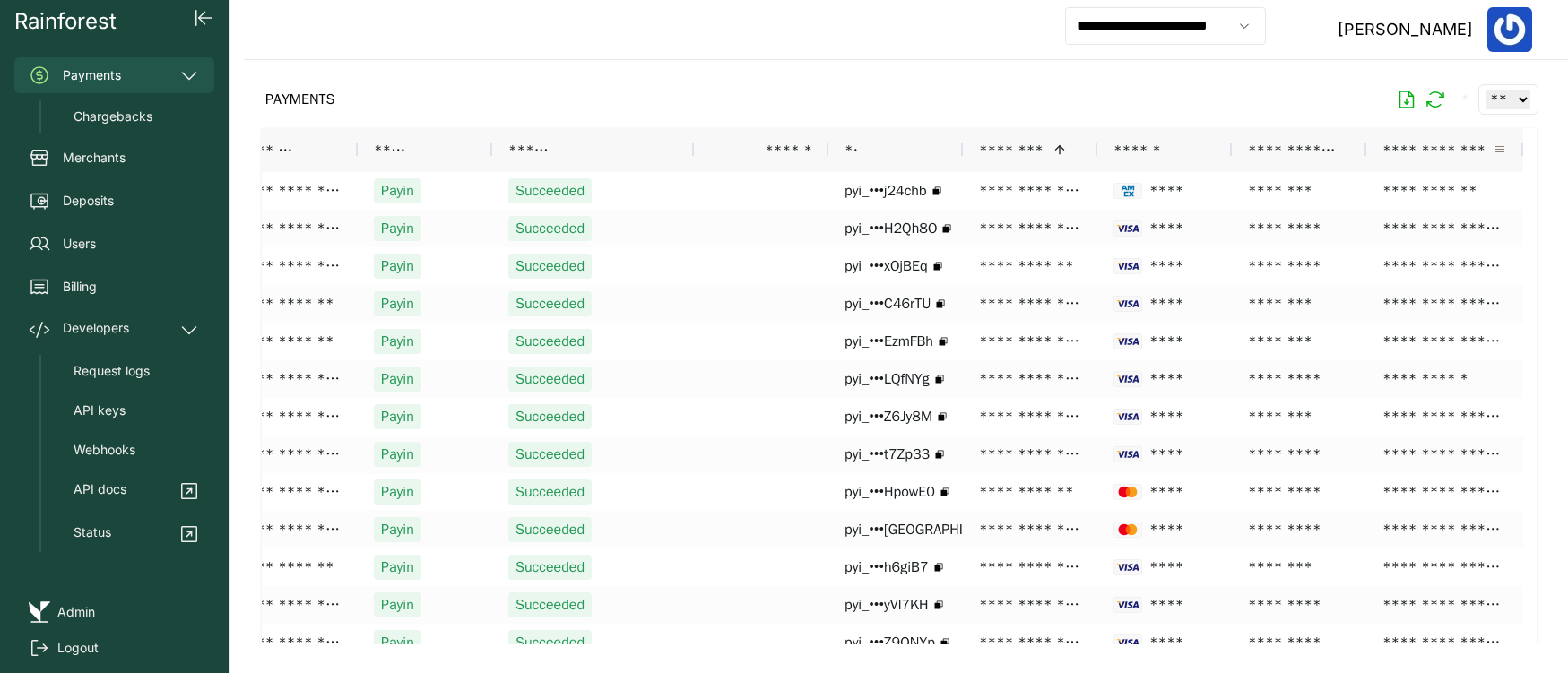 click at bounding box center [1500, 150] 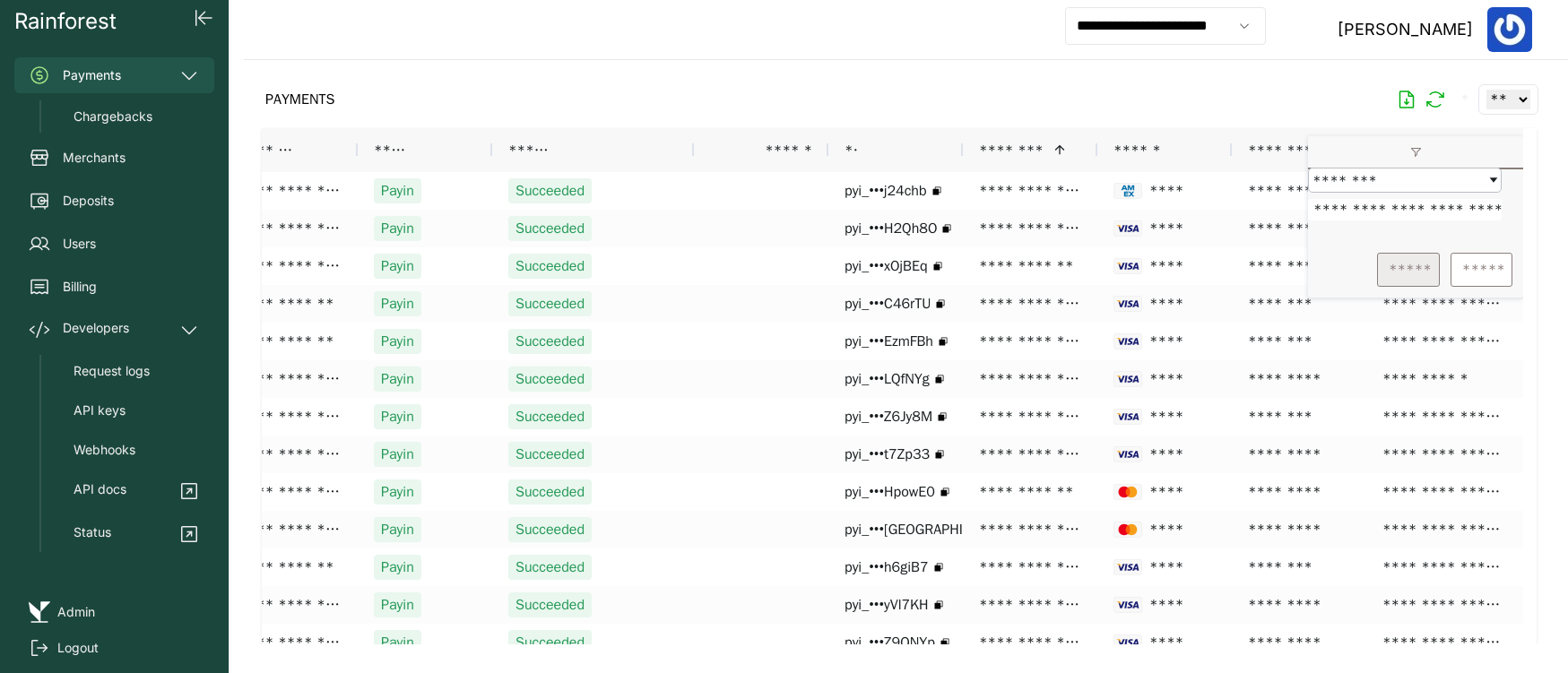 type on "**********" 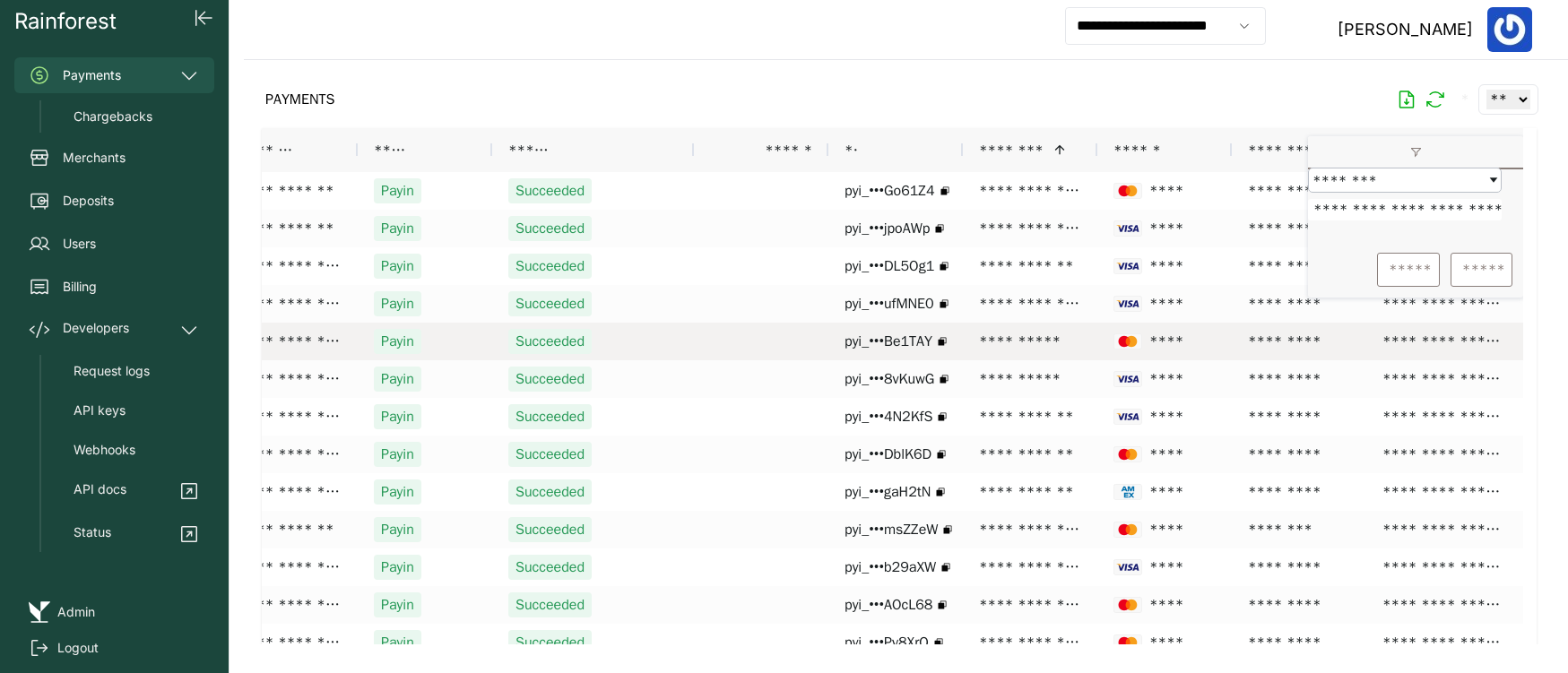 scroll, scrollTop: 0, scrollLeft: 0, axis: both 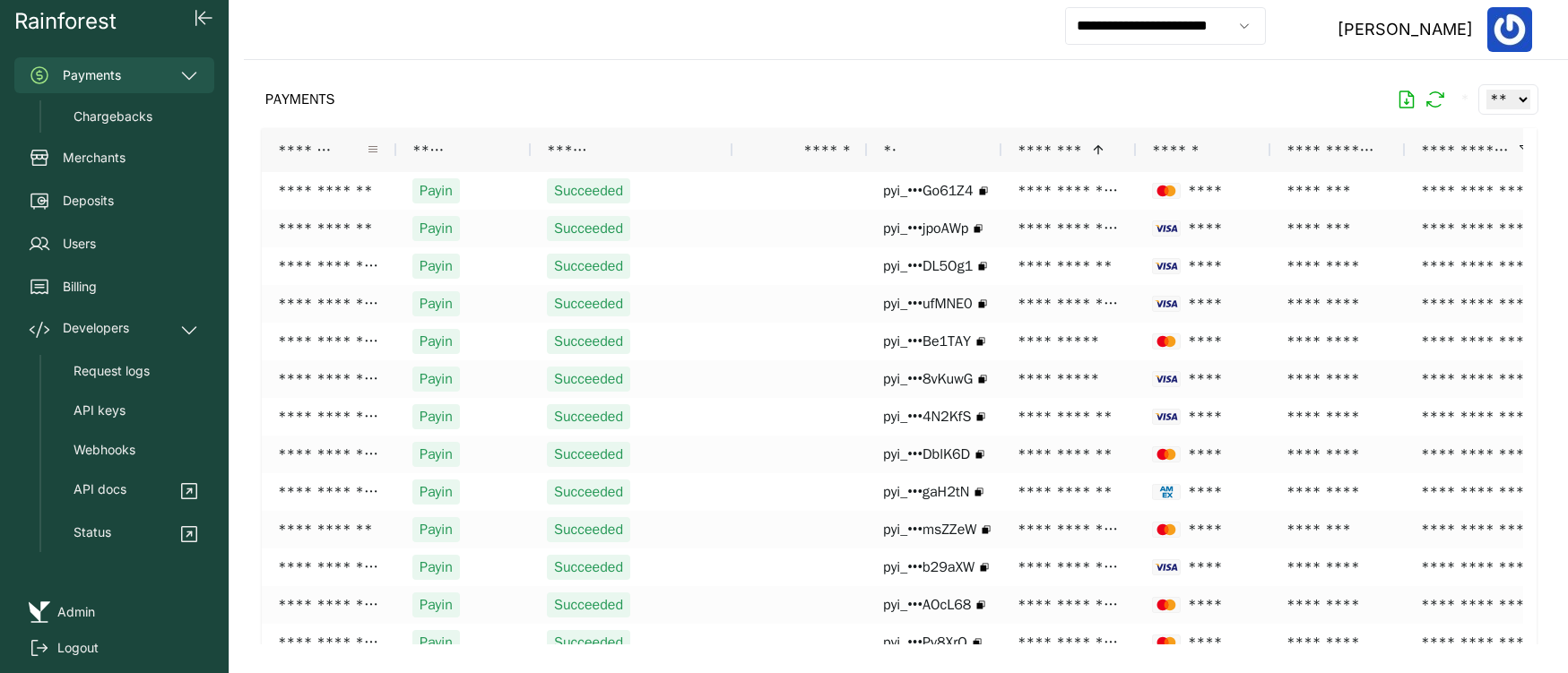 click at bounding box center (373, 150) 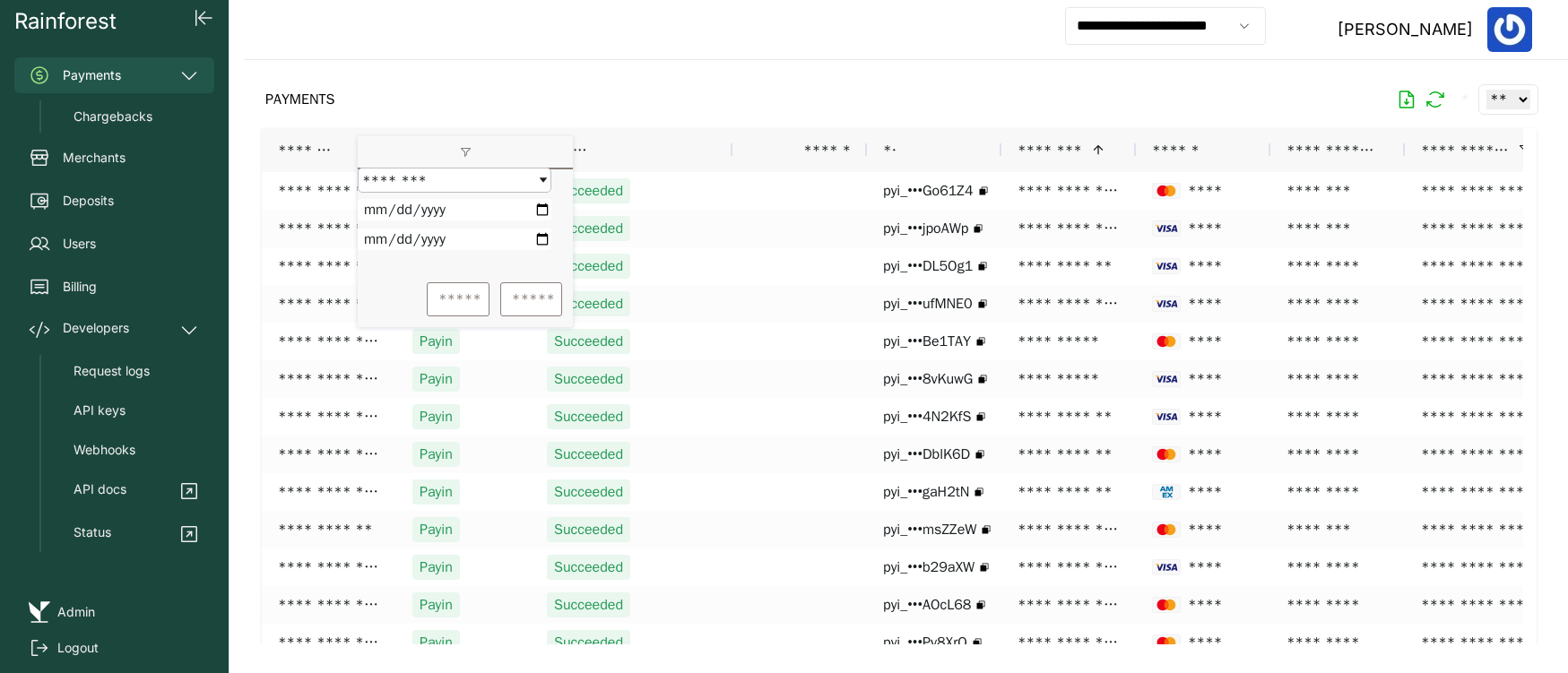 click at bounding box center [455, 210] 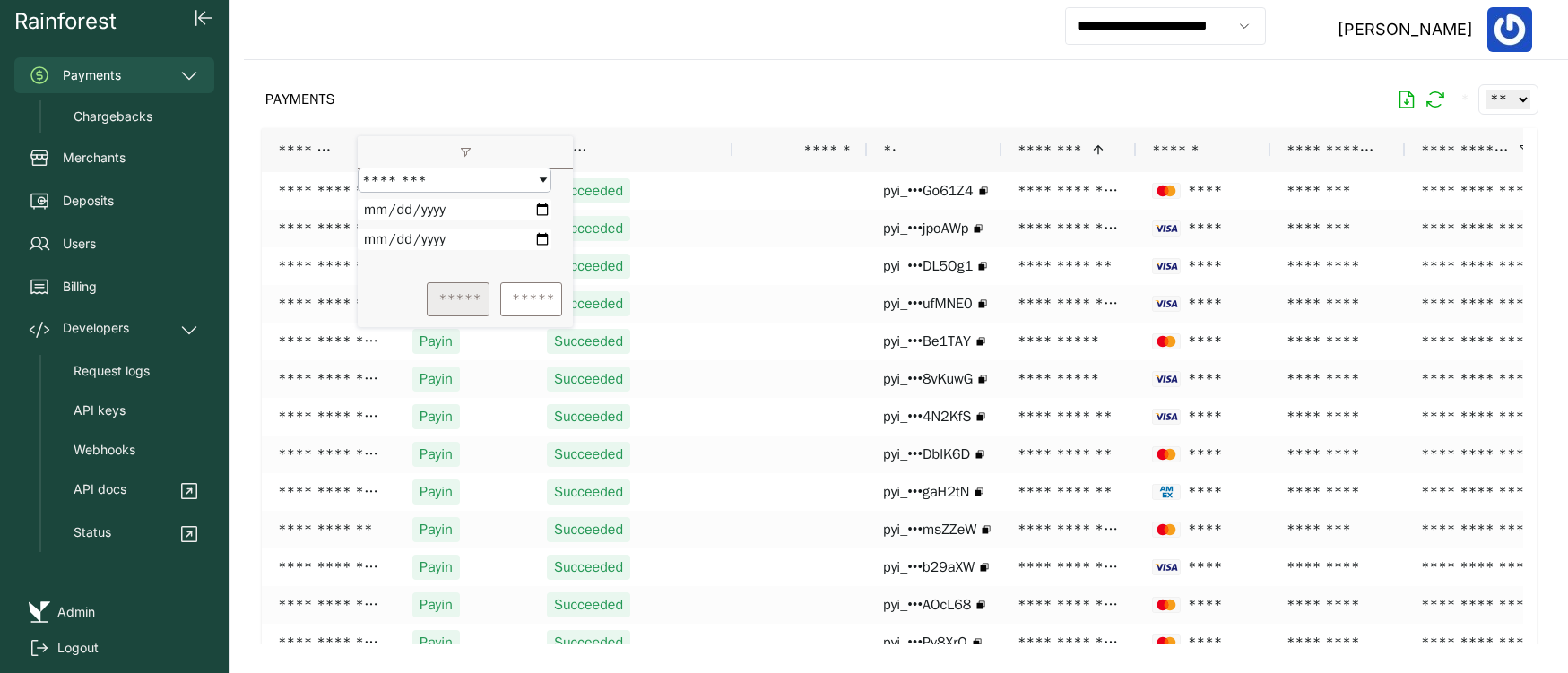 click on "*****" at bounding box center (458, 299) 